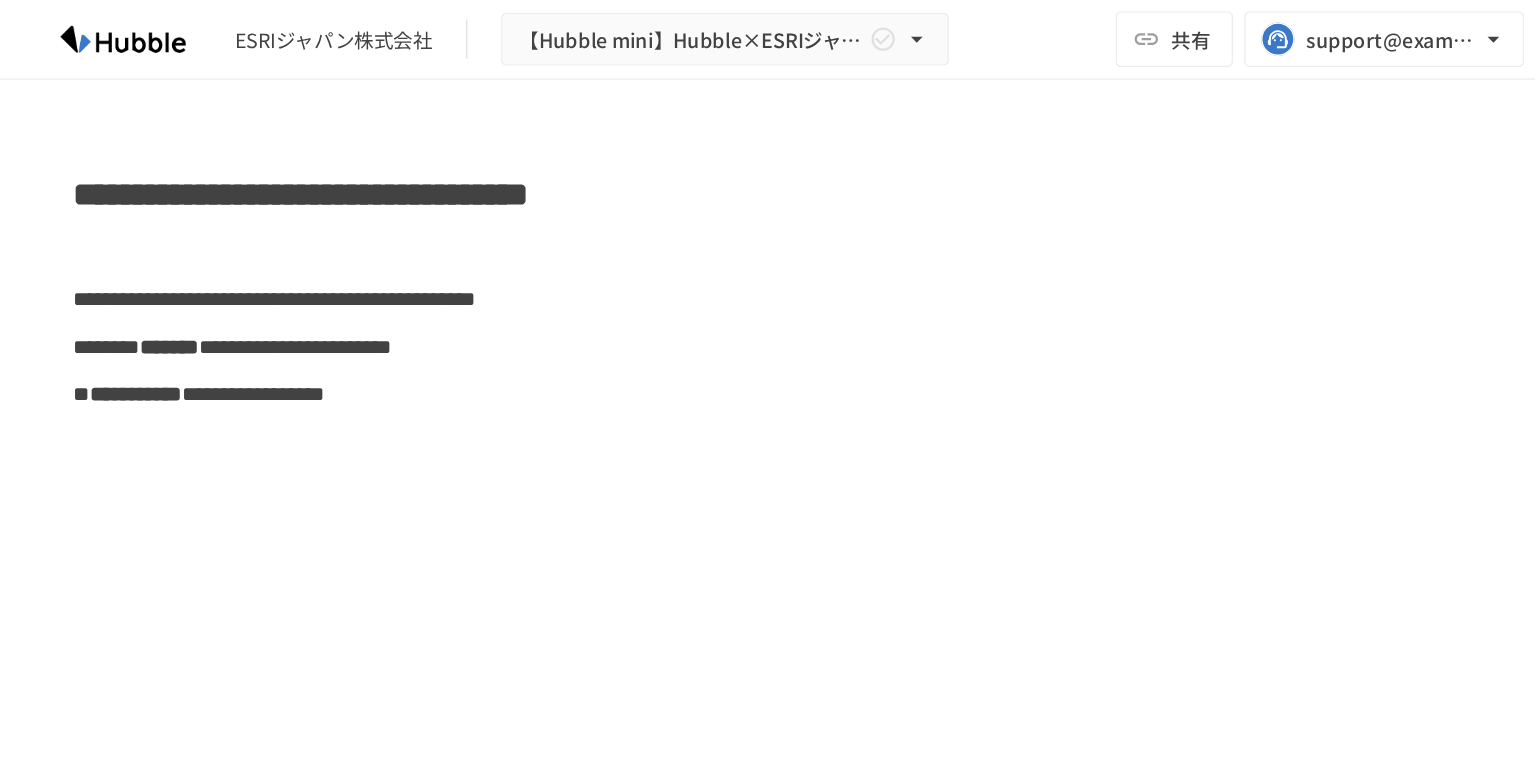 scroll, scrollTop: 0, scrollLeft: 0, axis: both 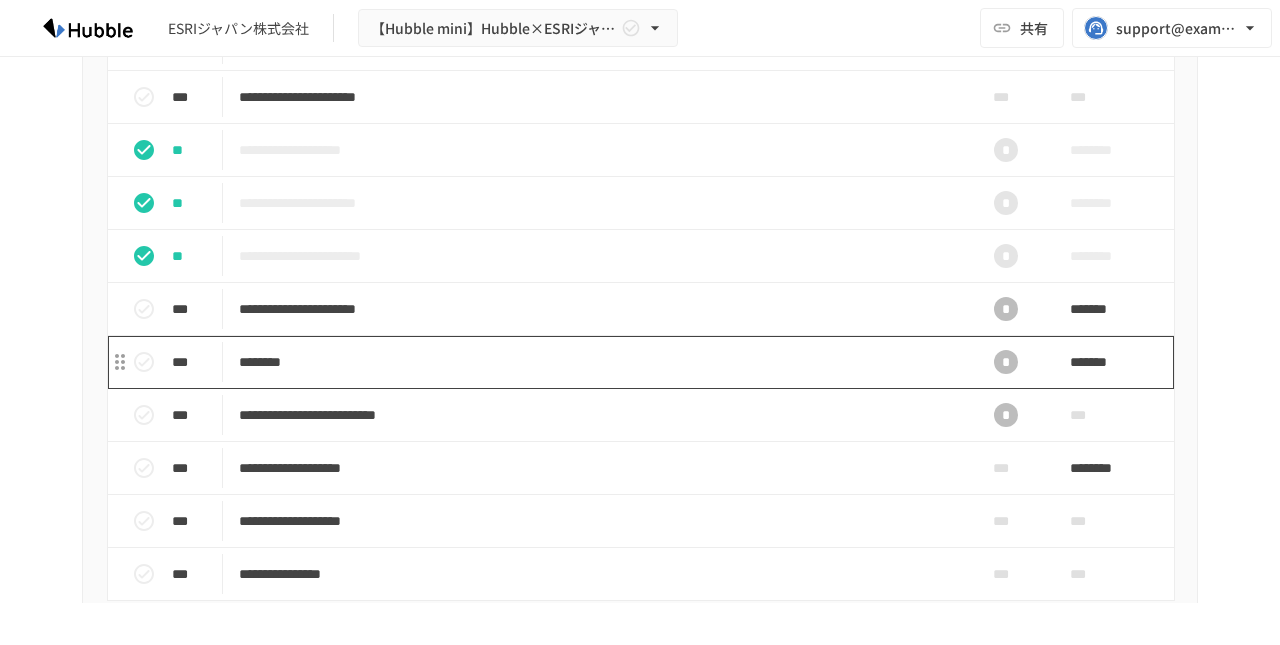 click on "********" at bounding box center (598, 362) 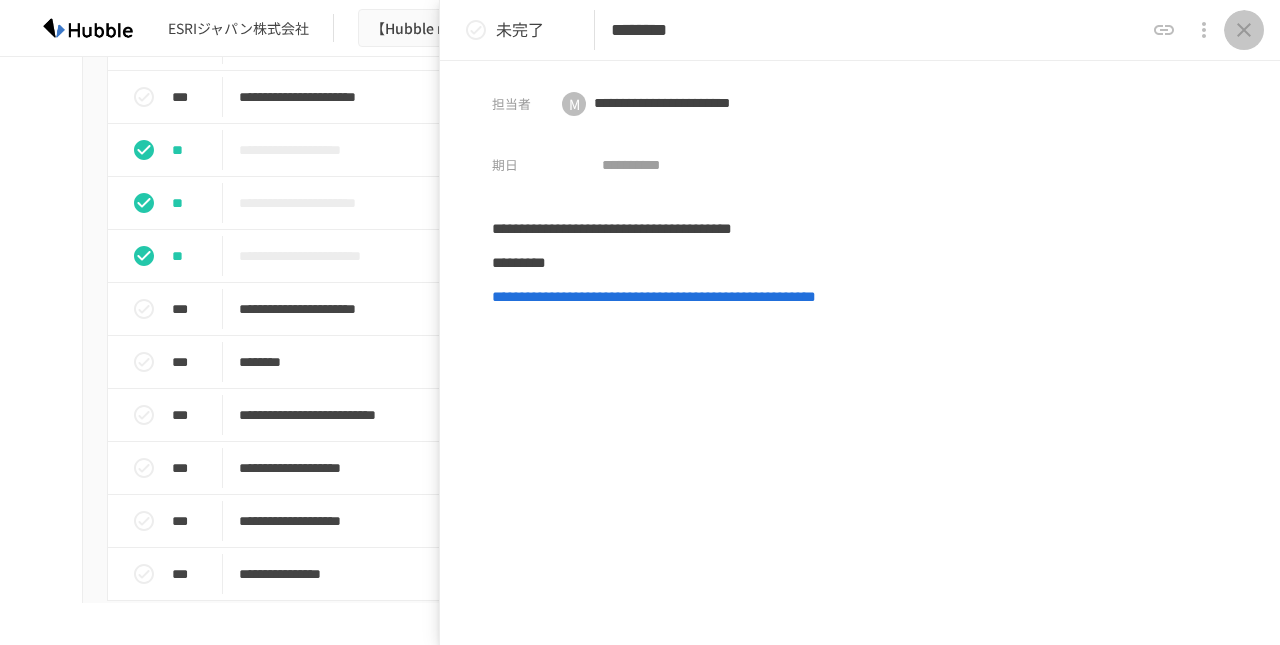 click 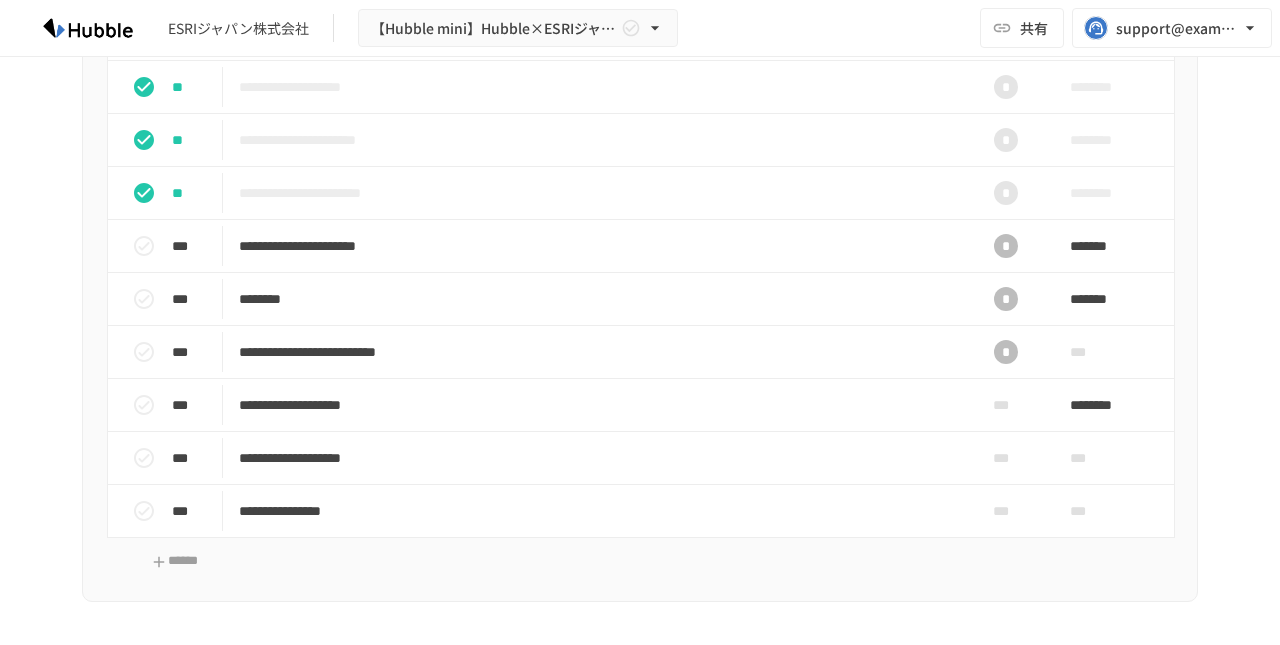 scroll, scrollTop: 2602, scrollLeft: 0, axis: vertical 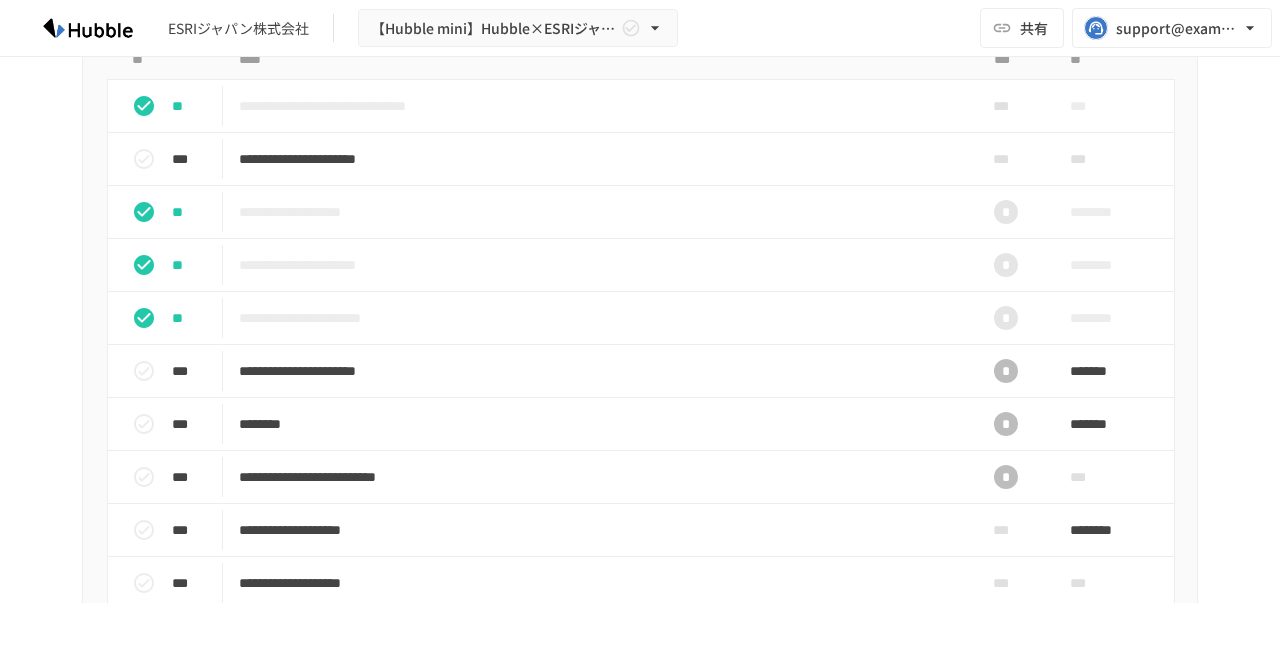 click on "**********" at bounding box center [640, 16] 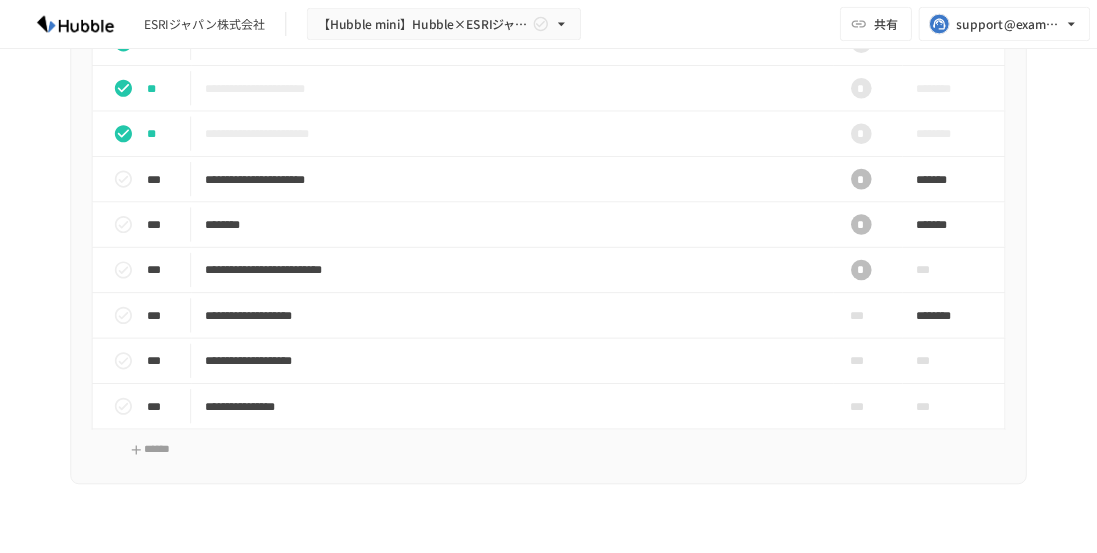 scroll, scrollTop: 2764, scrollLeft: 0, axis: vertical 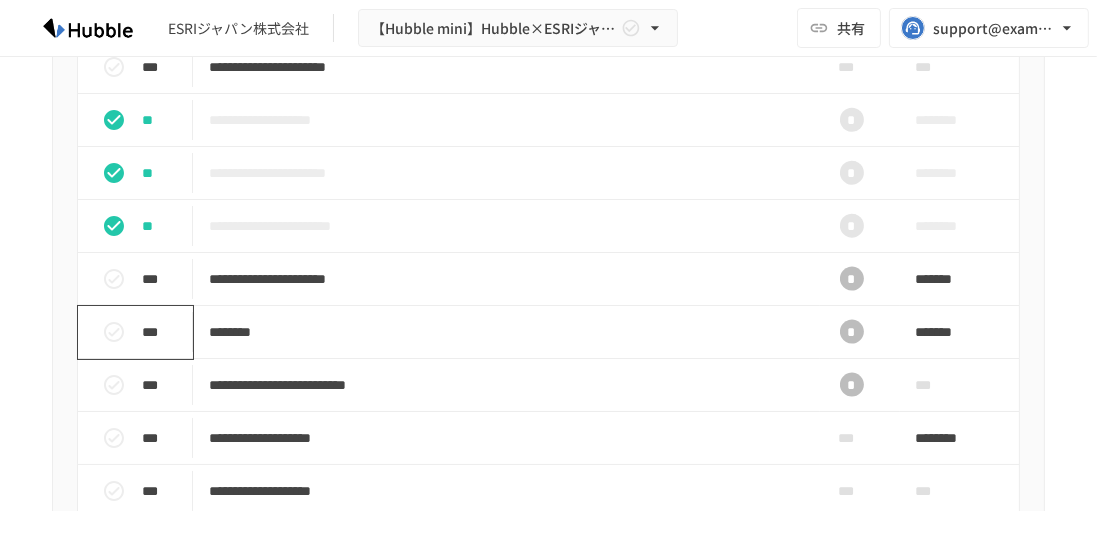 click 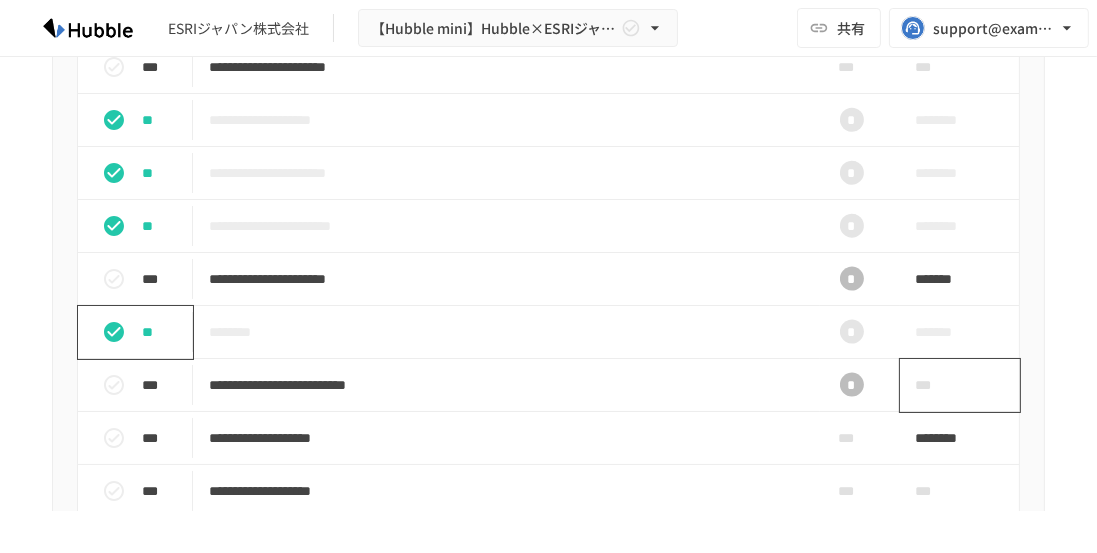 click on "***" at bounding box center (960, 385) 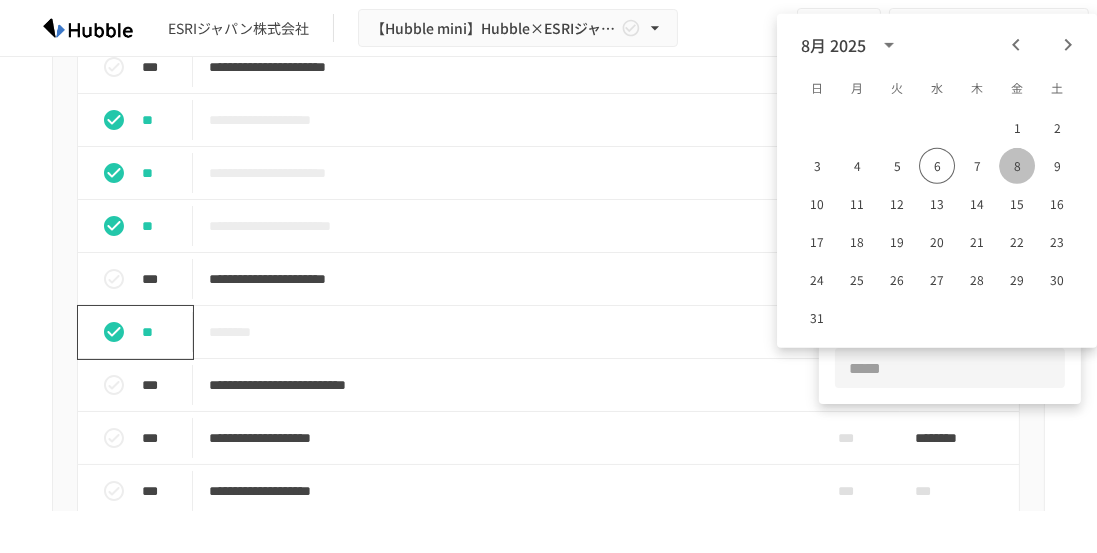 click on "8" at bounding box center [1017, 166] 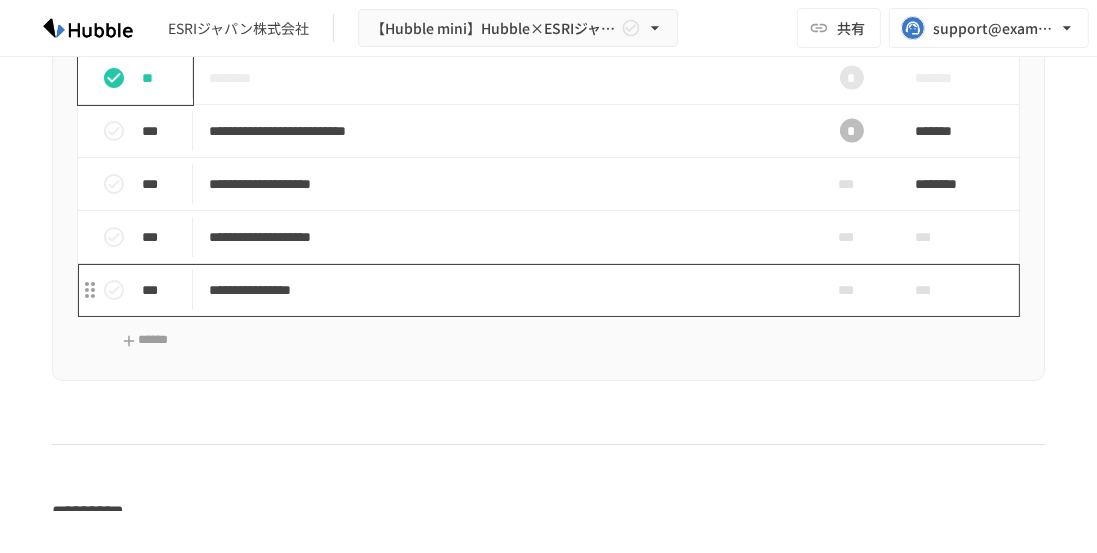 scroll, scrollTop: 2908, scrollLeft: 0, axis: vertical 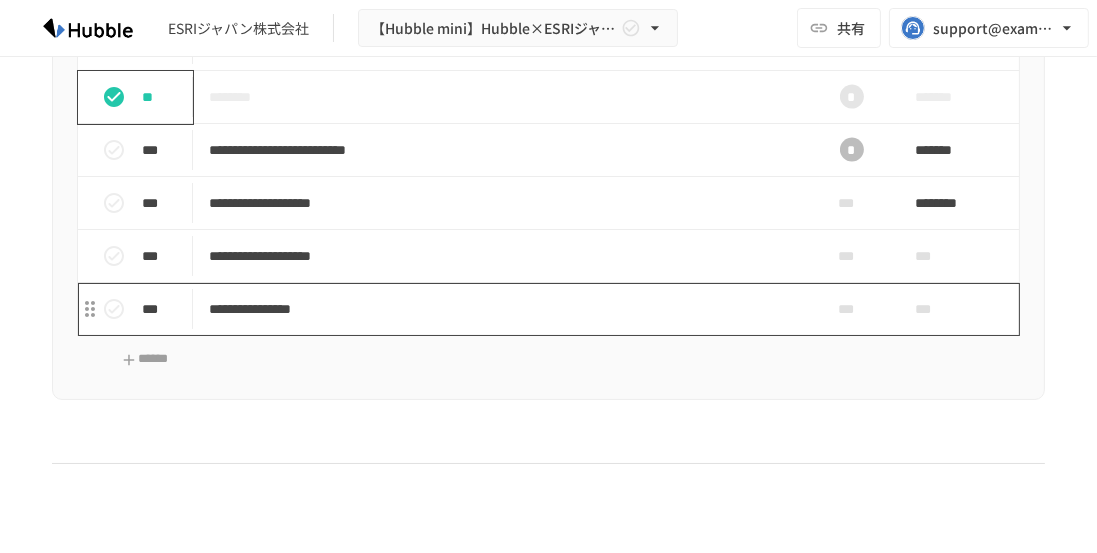 click on "**********" at bounding box center (503, 309) 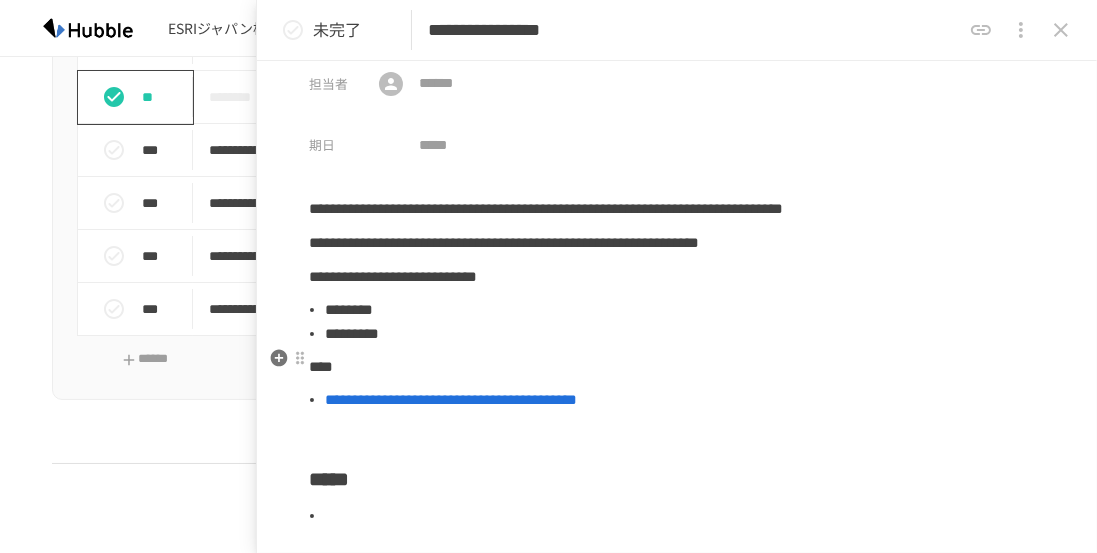 scroll, scrollTop: 22, scrollLeft: 0, axis: vertical 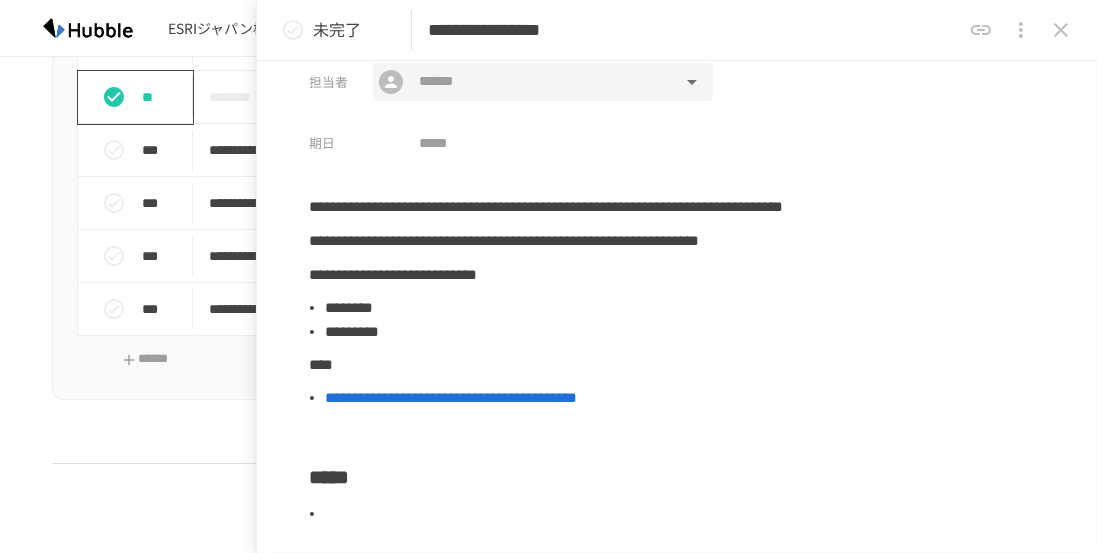 click at bounding box center (542, 82) 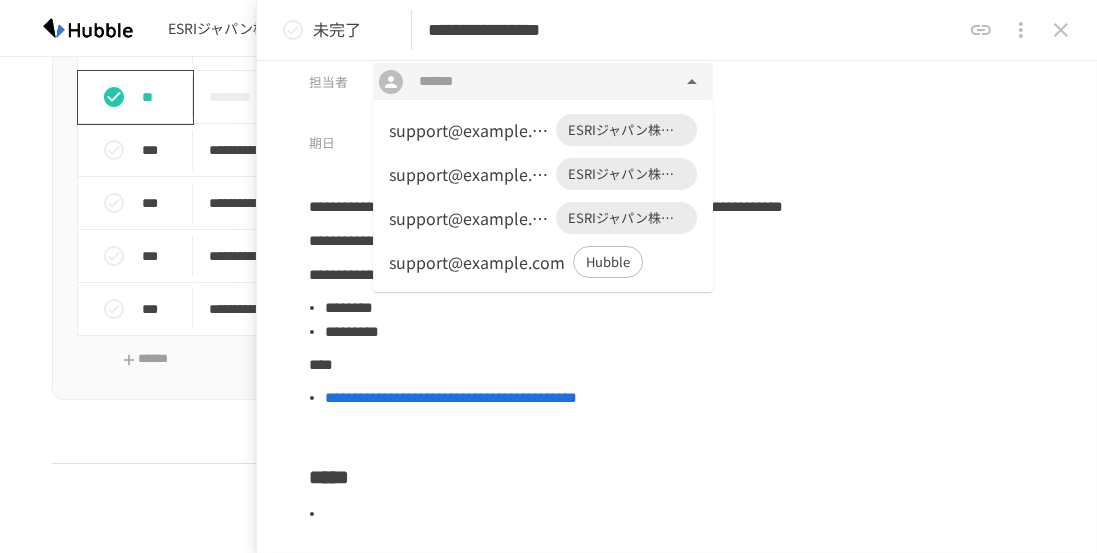 click on "support@example.com ESRIジャパン株式会社" at bounding box center (543, 174) 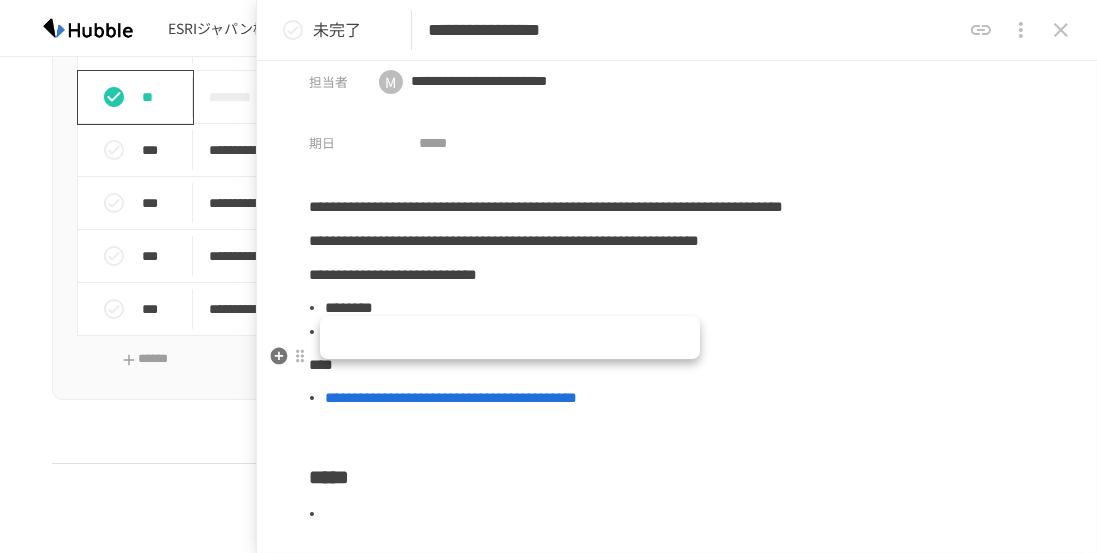 drag, startPoint x: 326, startPoint y: 378, endPoint x: 456, endPoint y: 379, distance: 130.00385 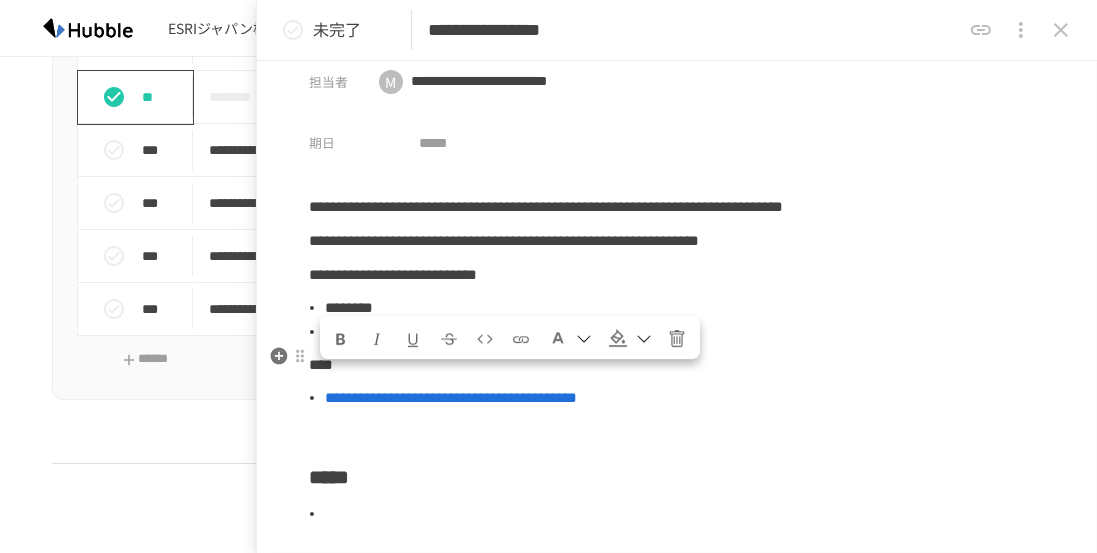 click on "*********" at bounding box center [352, 331] 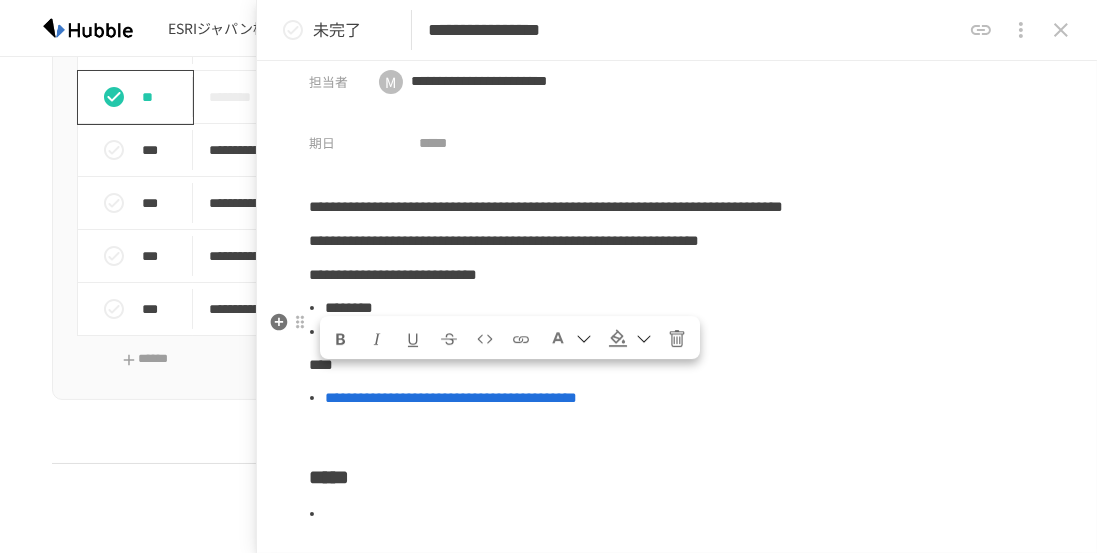click on "********" at bounding box center (685, 308) 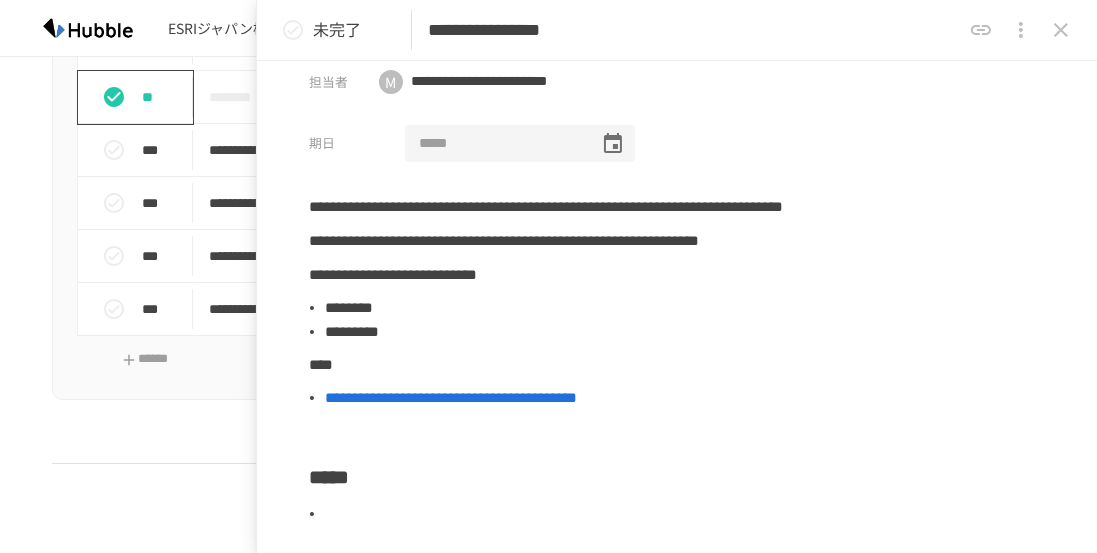 click at bounding box center [495, 144] 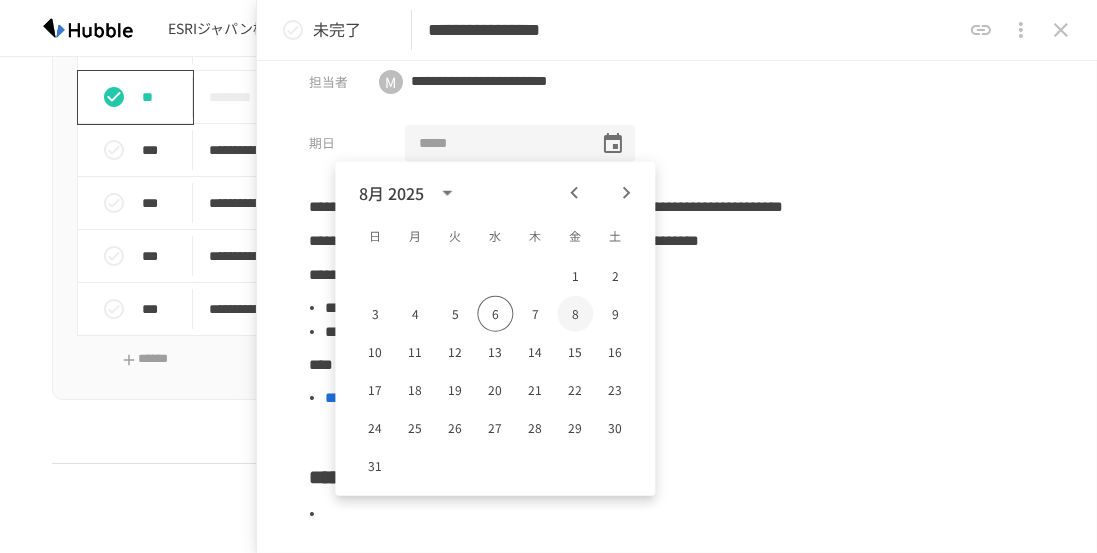 click on "8" at bounding box center (575, 314) 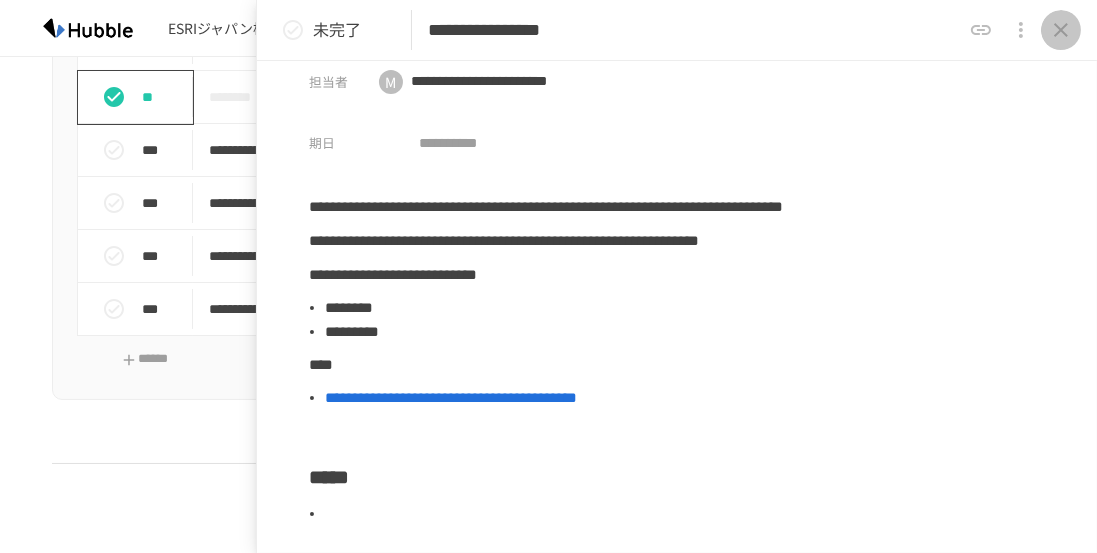click 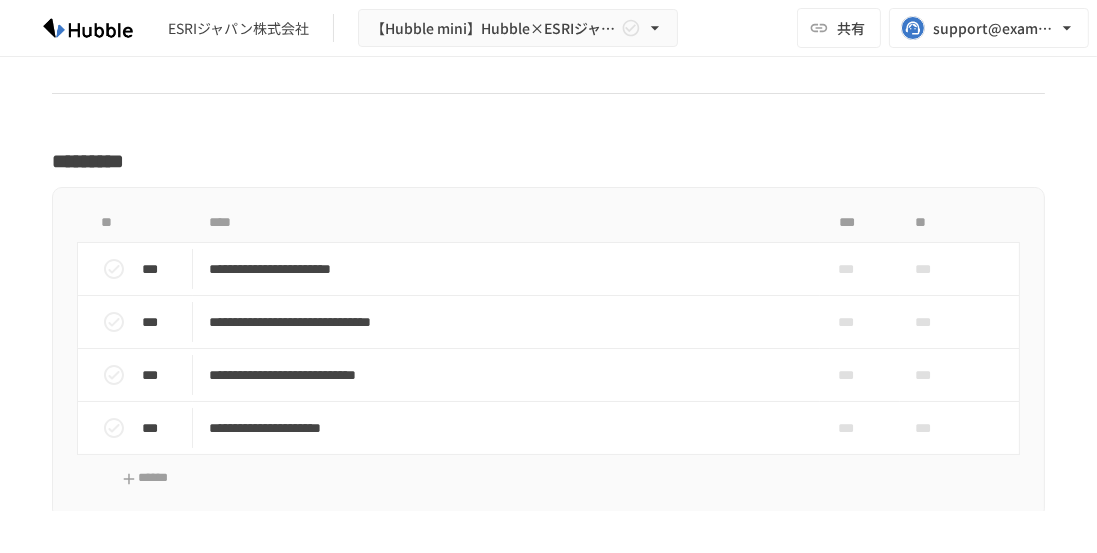 scroll, scrollTop: 3274, scrollLeft: 0, axis: vertical 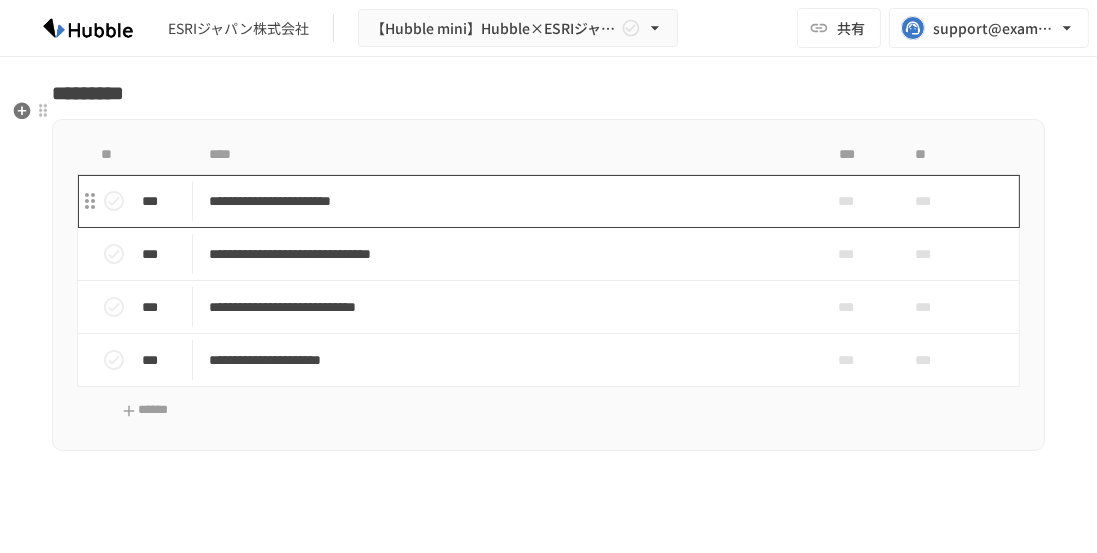 click on "**********" at bounding box center [503, 201] 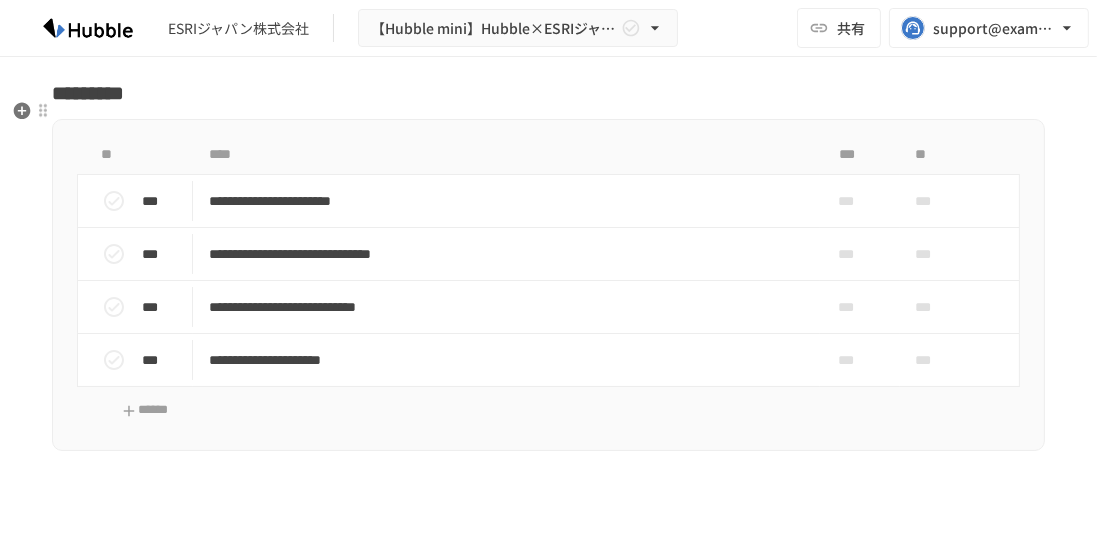 scroll, scrollTop: 3263, scrollLeft: 0, axis: vertical 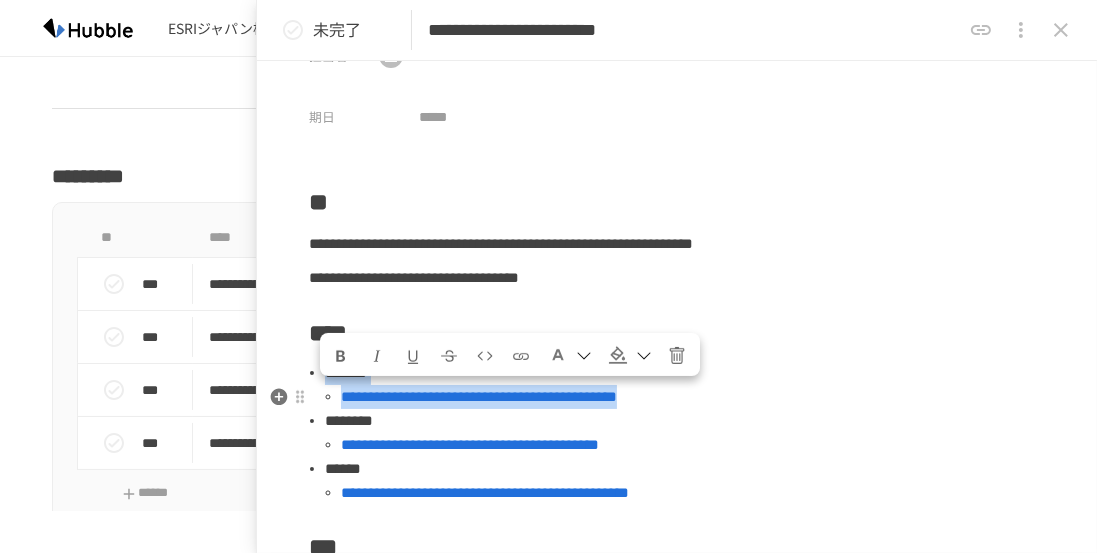 drag, startPoint x: 1024, startPoint y: 417, endPoint x: 324, endPoint y: 394, distance: 700.37775 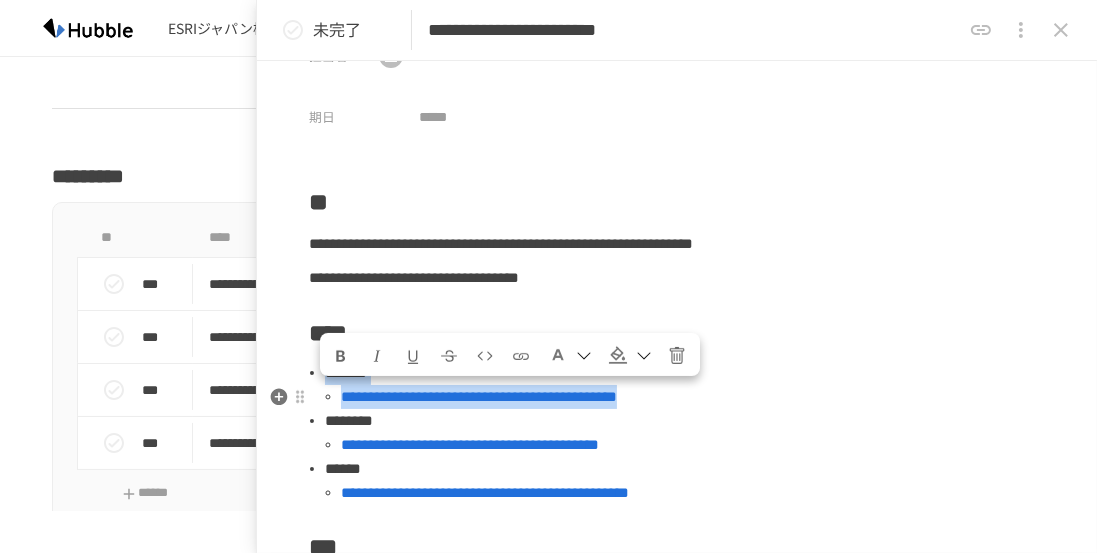 click on "**********" at bounding box center (685, 433) 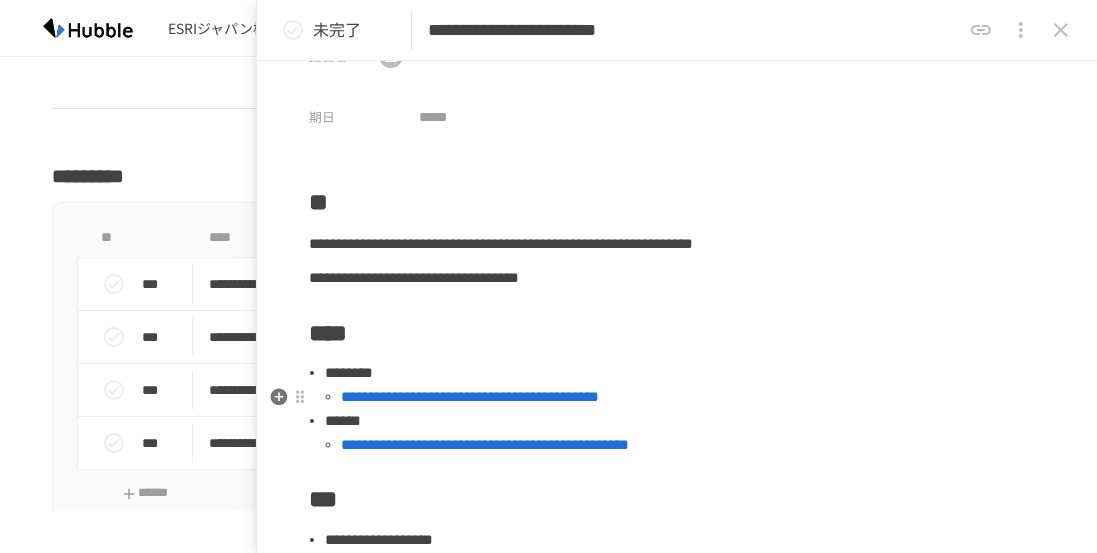 drag, startPoint x: 389, startPoint y: 491, endPoint x: 321, endPoint y: 445, distance: 82.0975 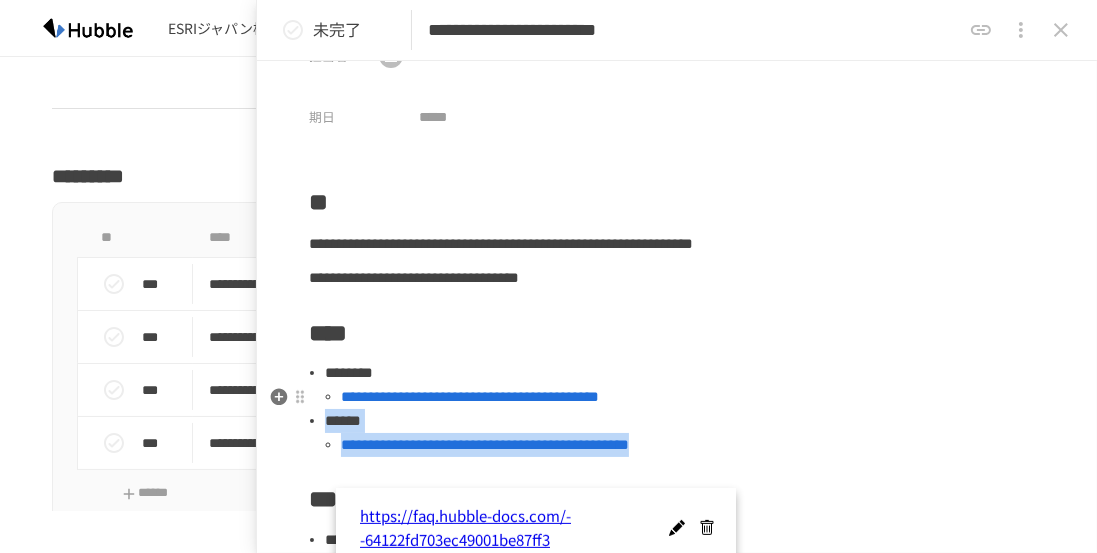 drag, startPoint x: 327, startPoint y: 443, endPoint x: 383, endPoint y: 487, distance: 71.21797 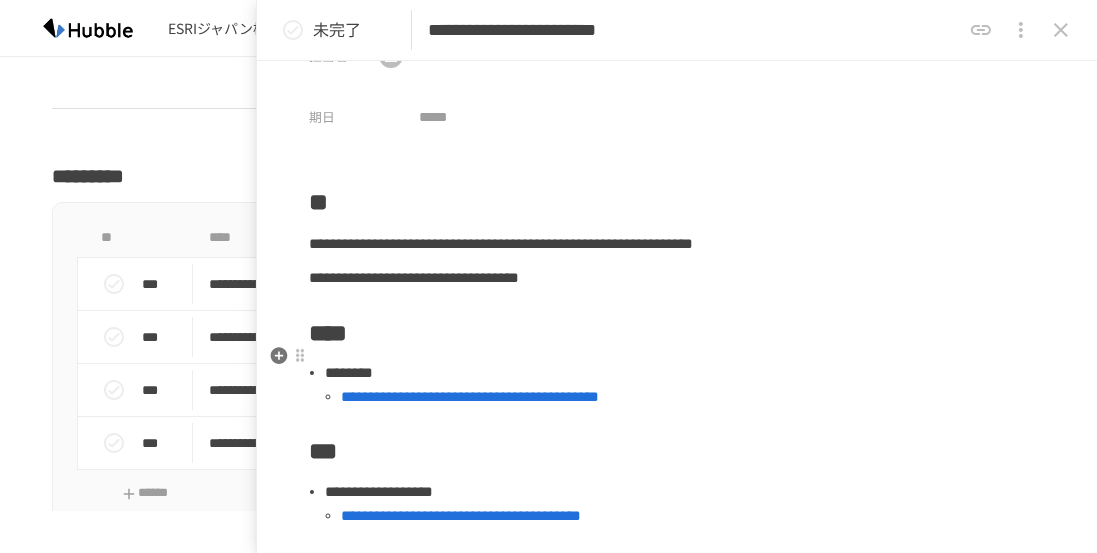 click on "****" at bounding box center (677, 333) 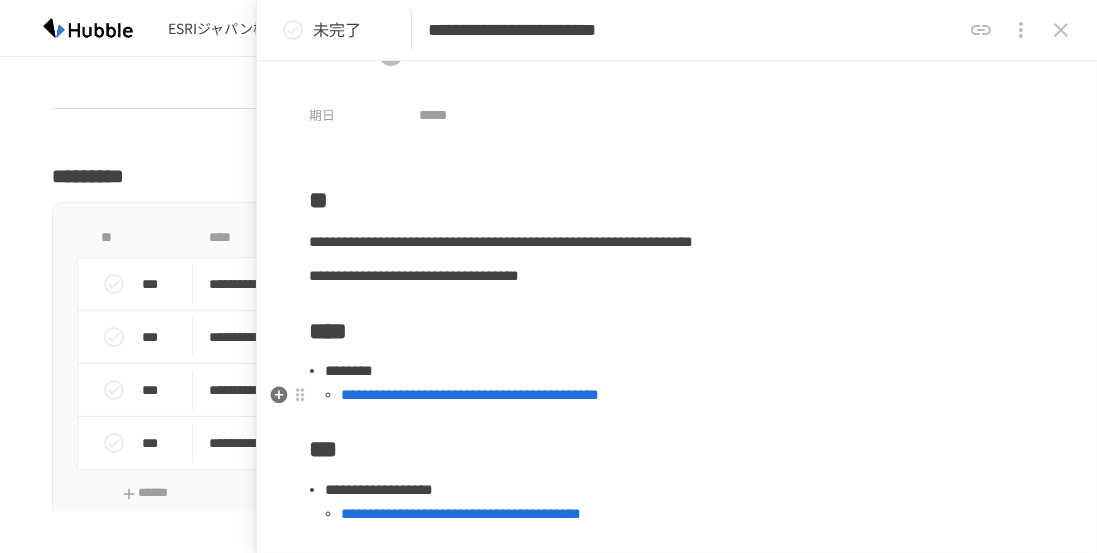 scroll, scrollTop: 0, scrollLeft: 0, axis: both 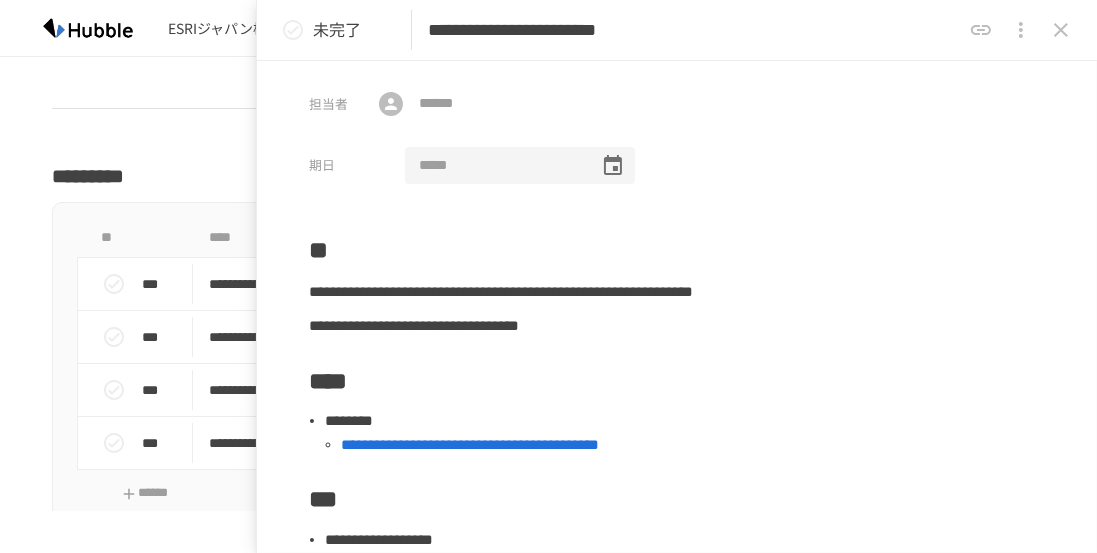 click at bounding box center [495, 166] 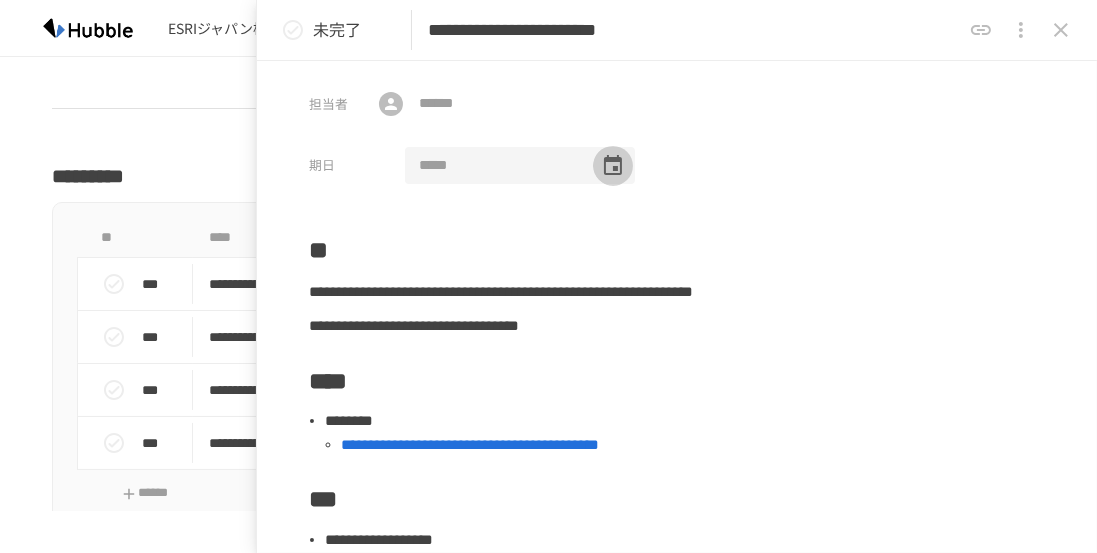 click 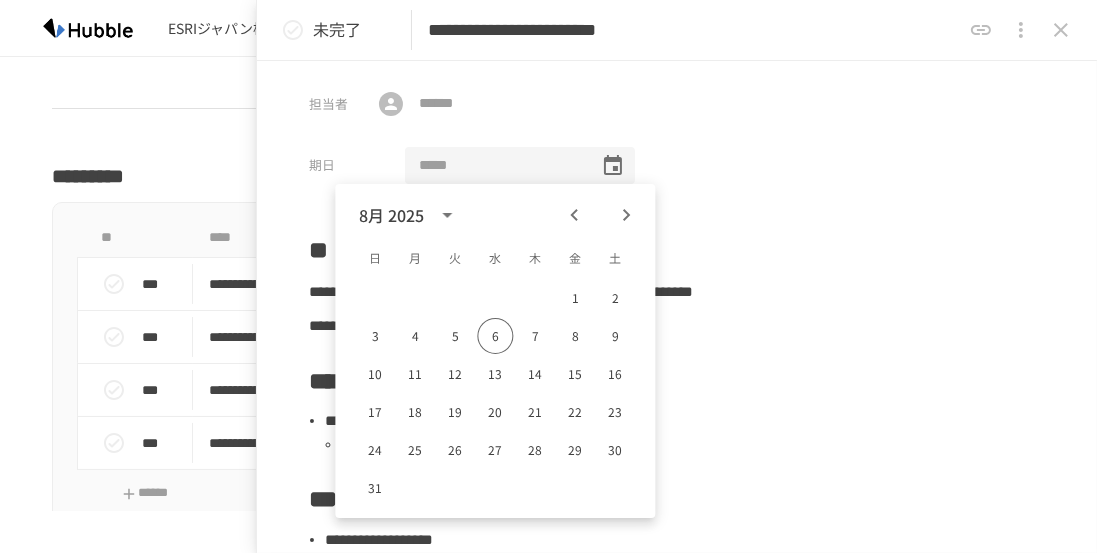 click 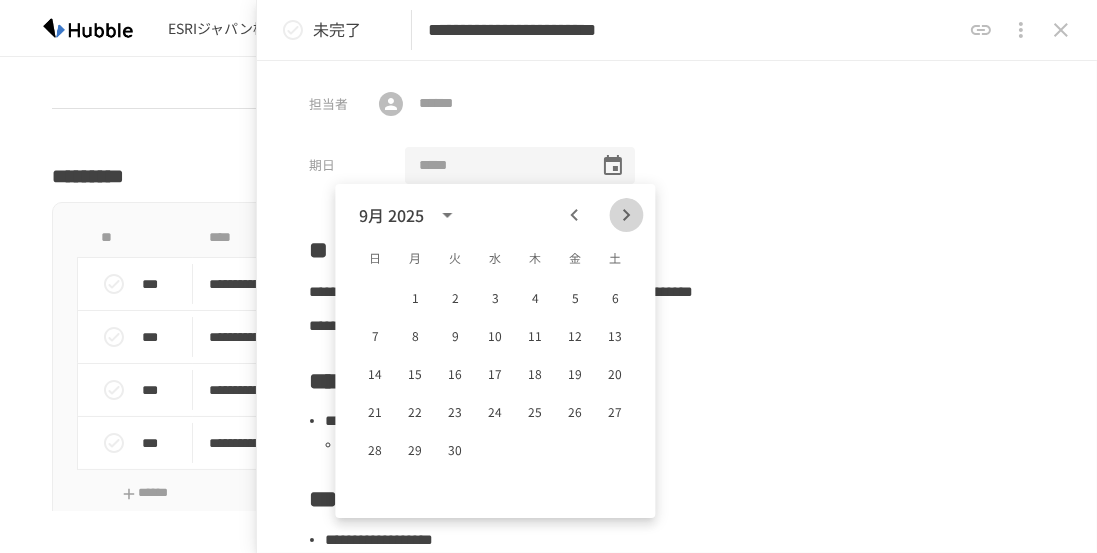 click 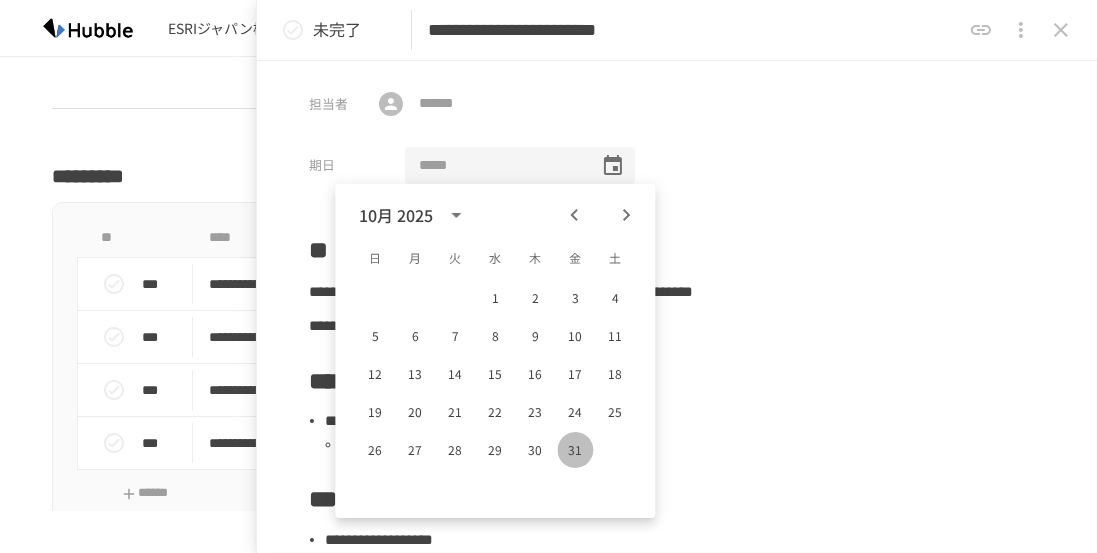 click on "31" at bounding box center (575, 450) 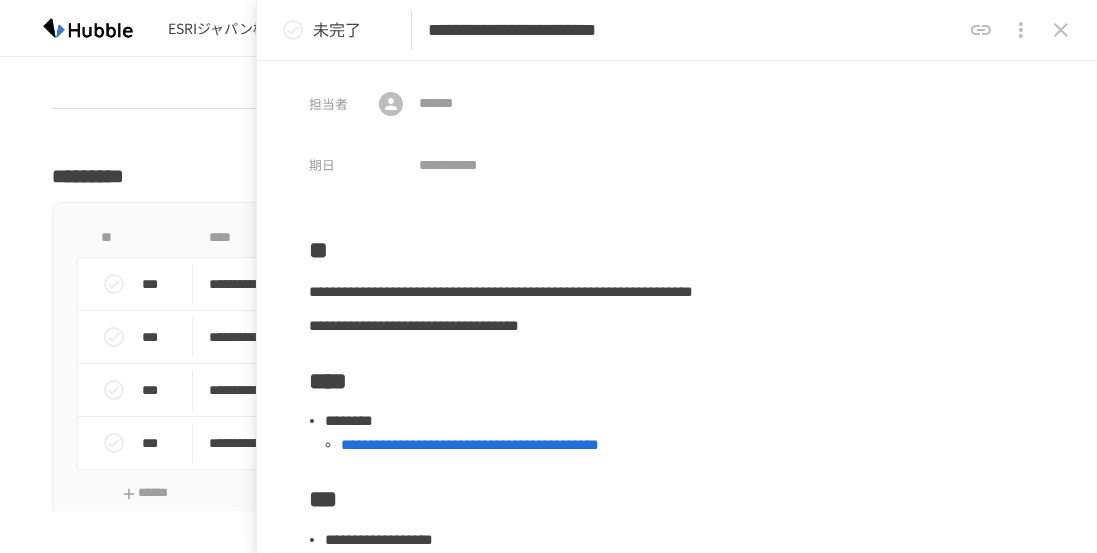 click on "**********" at bounding box center (694, 30) 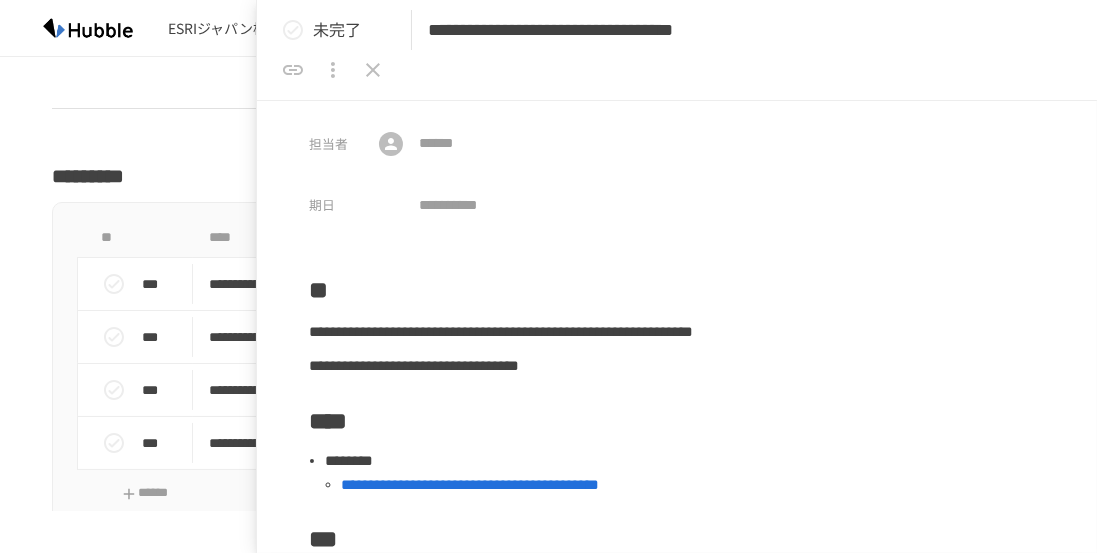 scroll, scrollTop: 0, scrollLeft: 96, axis: horizontal 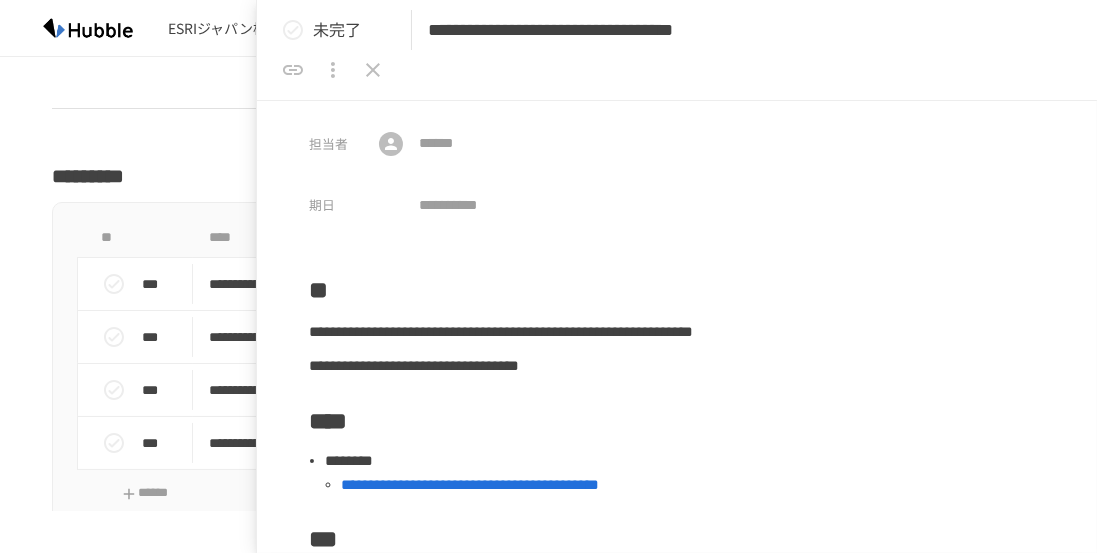 type on "**********" 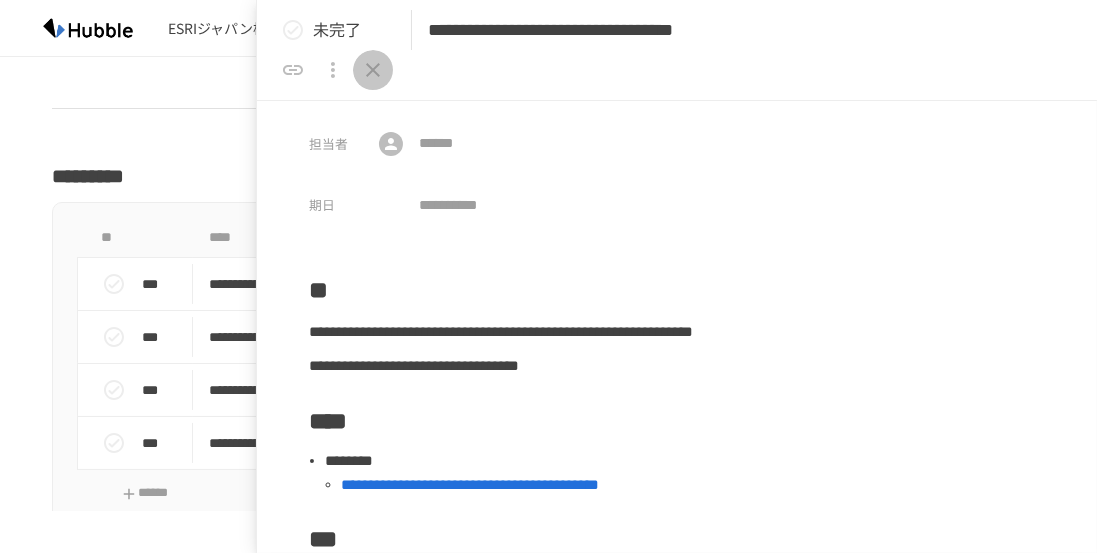 scroll, scrollTop: 0, scrollLeft: 0, axis: both 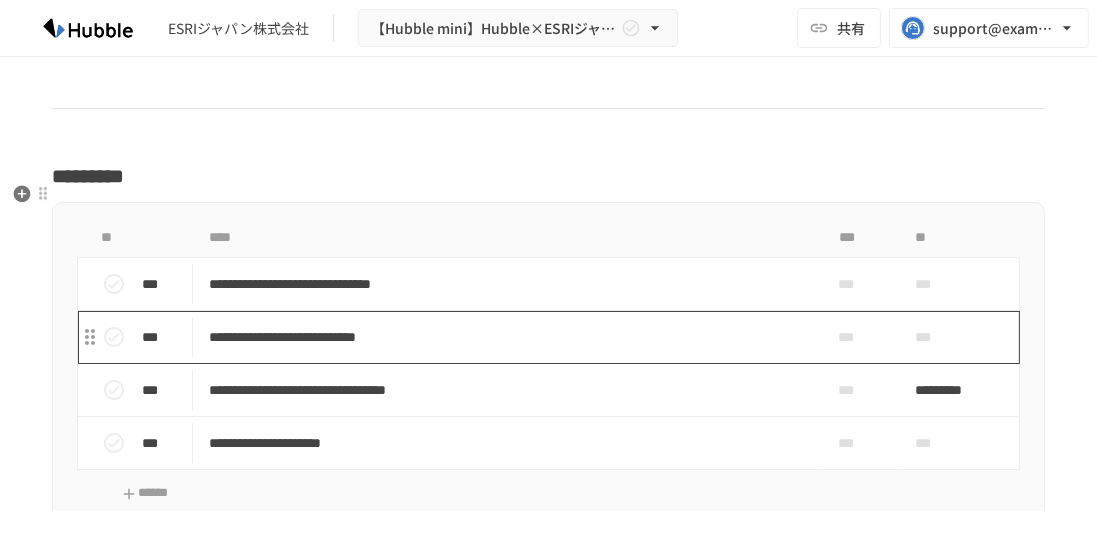 click on "**********" at bounding box center [503, 337] 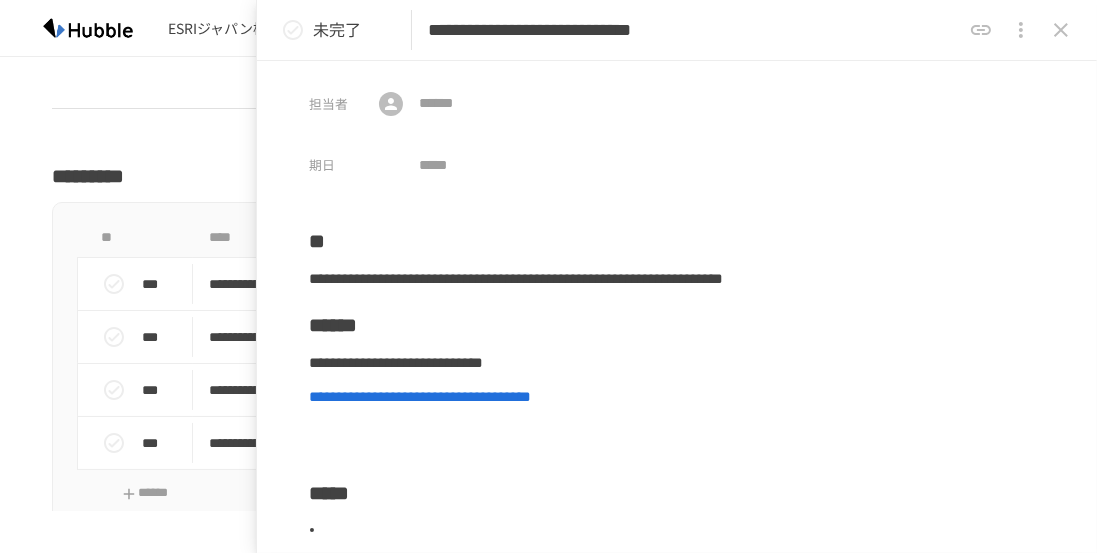 click 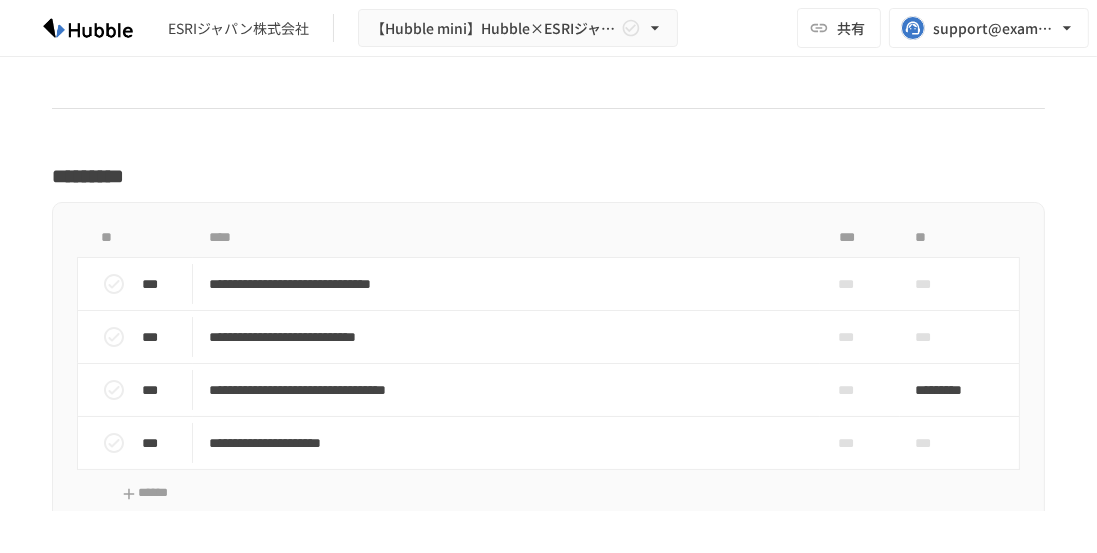 scroll, scrollTop: 3261, scrollLeft: 0, axis: vertical 